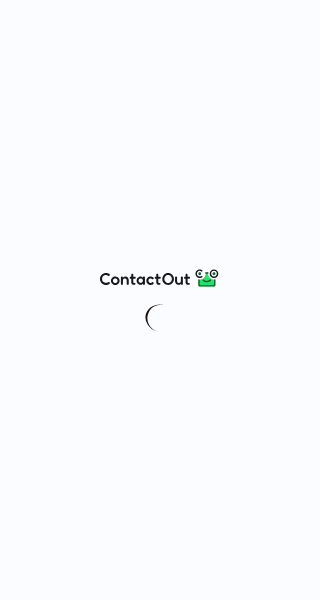scroll, scrollTop: 0, scrollLeft: 0, axis: both 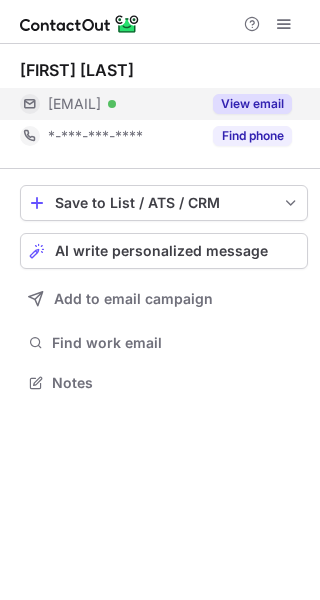 click on "View email" at bounding box center (252, 104) 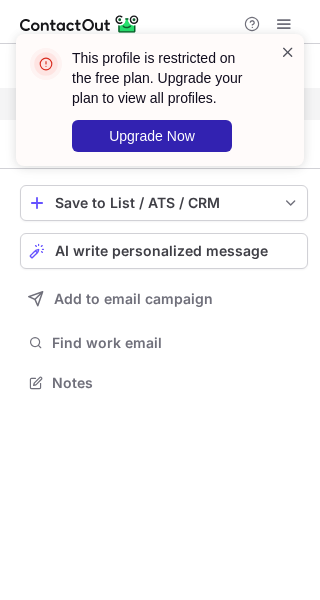 click at bounding box center (288, 52) 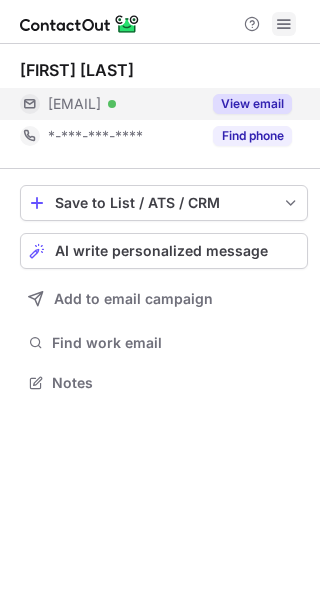 click at bounding box center (284, 24) 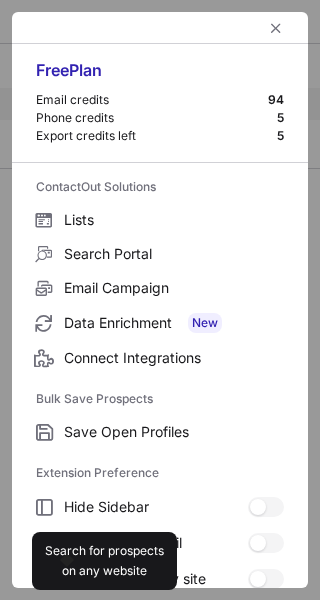 scroll, scrollTop: 232, scrollLeft: 0, axis: vertical 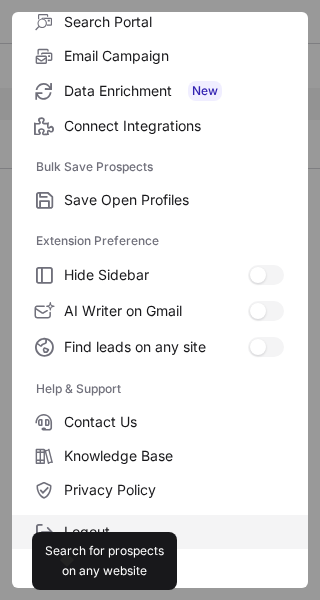 click on "Logout" at bounding box center (174, 532) 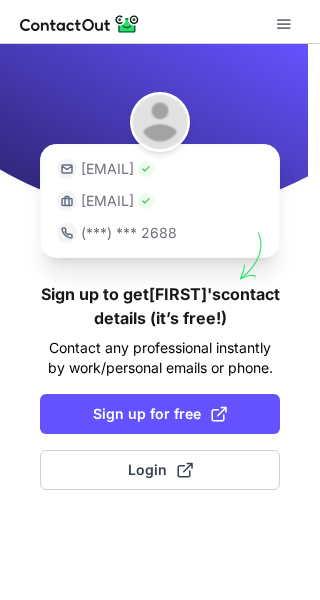 scroll, scrollTop: 0, scrollLeft: 0, axis: both 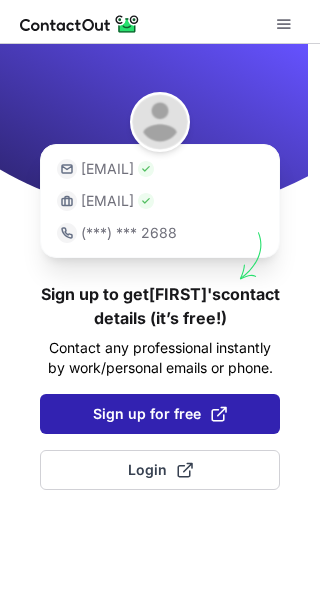 click on "Sign up for free" at bounding box center (160, 414) 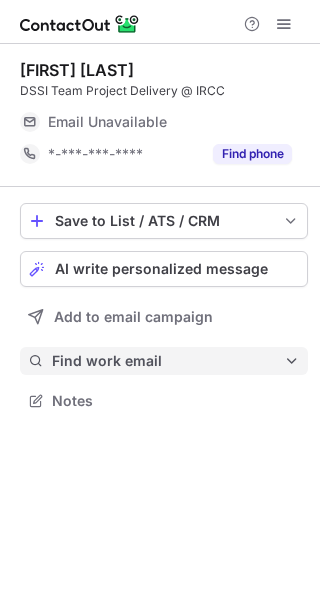scroll, scrollTop: 0, scrollLeft: 0, axis: both 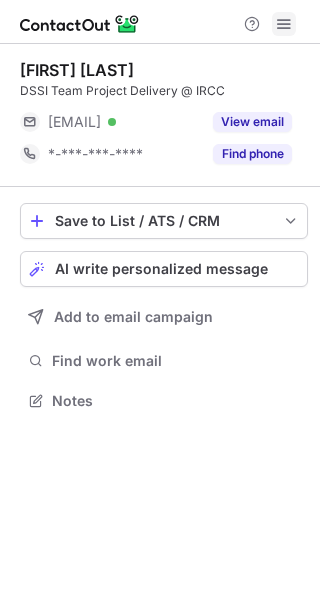 click at bounding box center (284, 24) 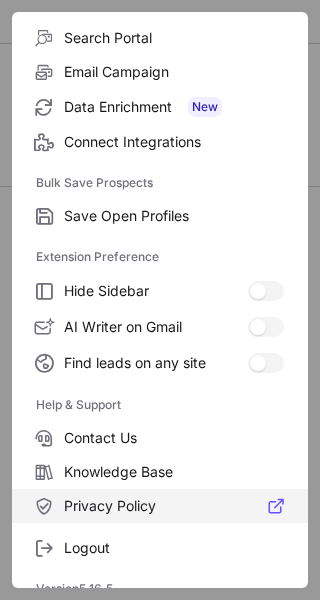 scroll, scrollTop: 232, scrollLeft: 0, axis: vertical 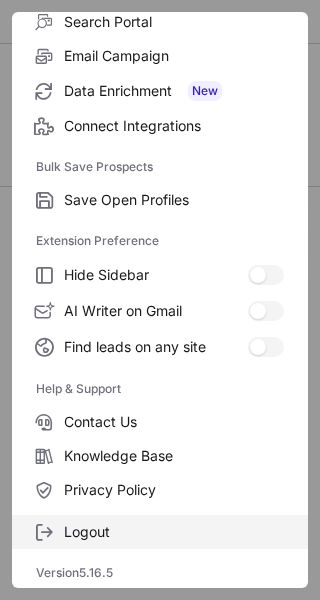 click on "Logout" at bounding box center (174, 532) 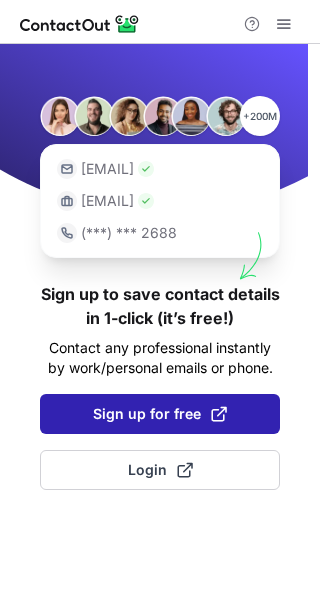 click on "Sign up for free" at bounding box center [160, 414] 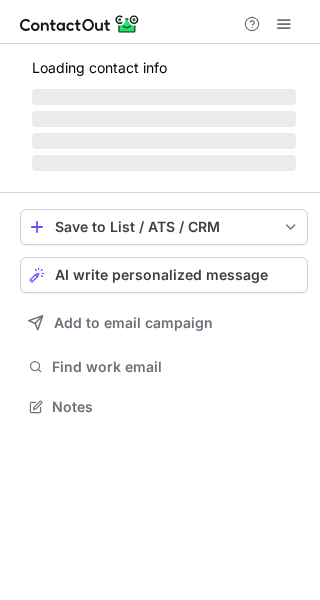 scroll, scrollTop: 0, scrollLeft: 0, axis: both 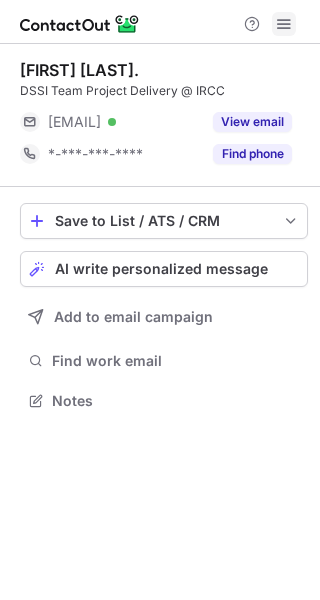 click at bounding box center (284, 24) 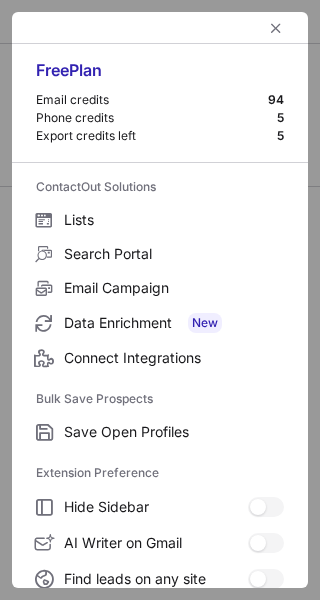 scroll, scrollTop: 232, scrollLeft: 0, axis: vertical 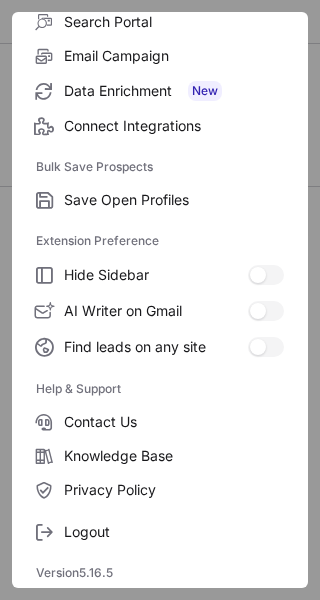 drag, startPoint x: 193, startPoint y: 524, endPoint x: 193, endPoint y: 509, distance: 15 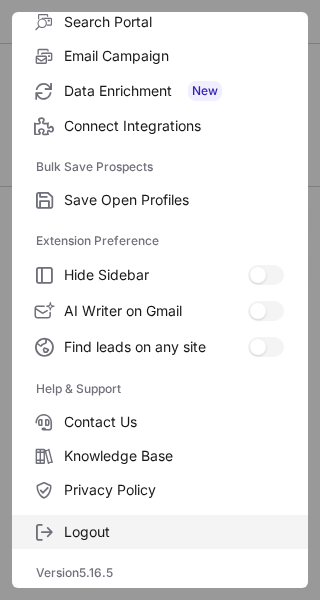 click on "Logout" at bounding box center [160, 532] 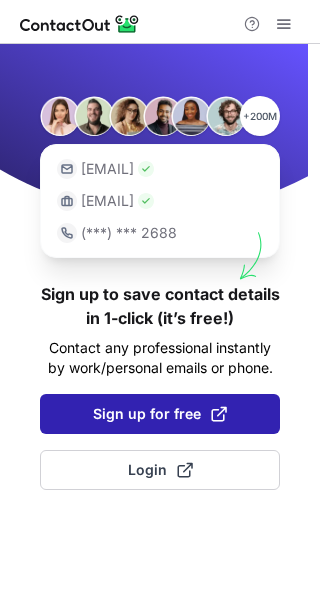 click on "Sign up for free" at bounding box center [160, 414] 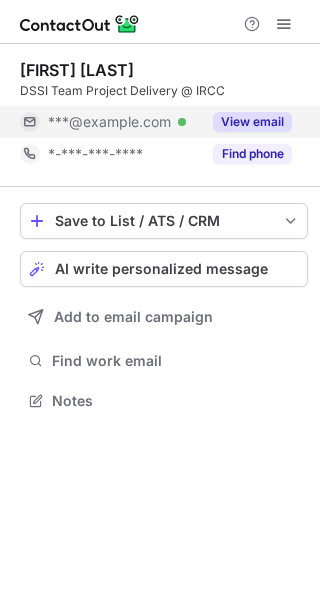scroll, scrollTop: 0, scrollLeft: 0, axis: both 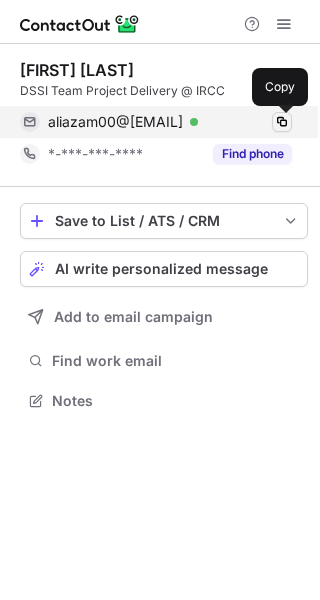 click at bounding box center [282, 122] 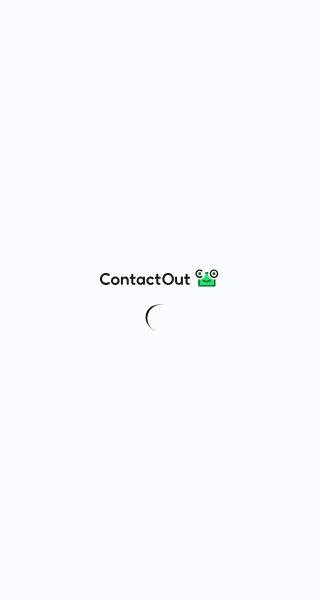 scroll, scrollTop: 0, scrollLeft: 0, axis: both 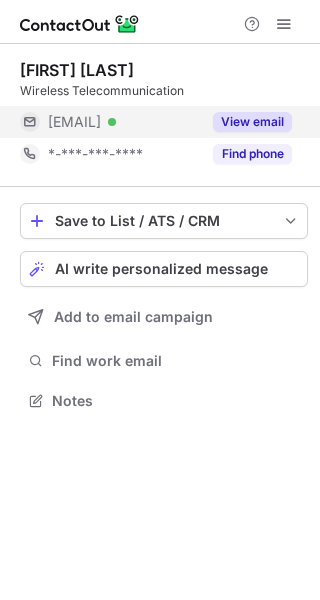click on "View email" at bounding box center [252, 122] 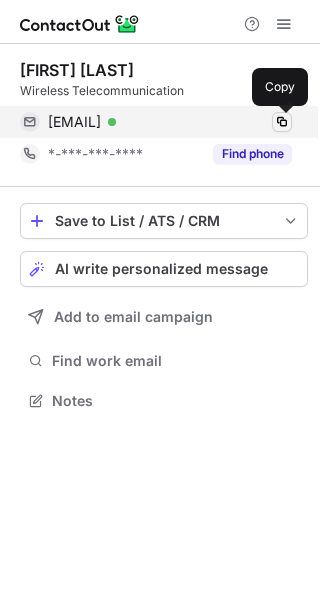 click at bounding box center (282, 122) 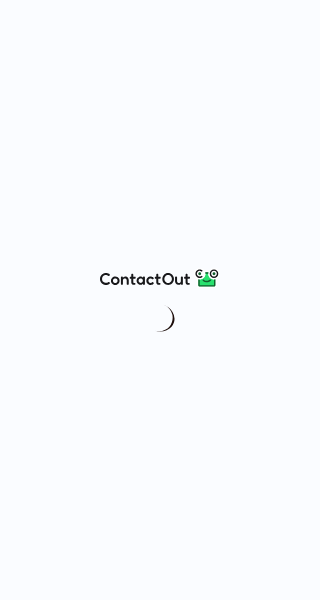 scroll, scrollTop: 0, scrollLeft: 0, axis: both 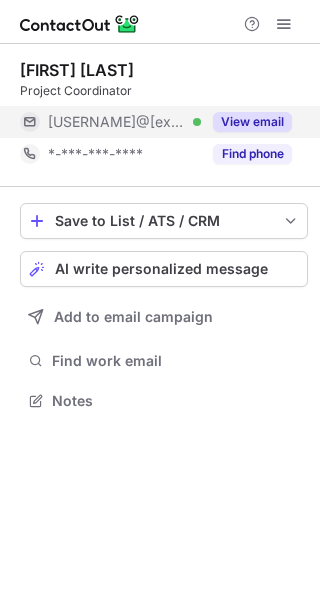 click on "View email" at bounding box center (246, 122) 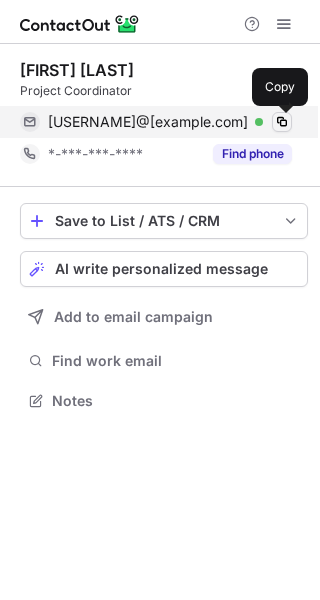 click at bounding box center (282, 122) 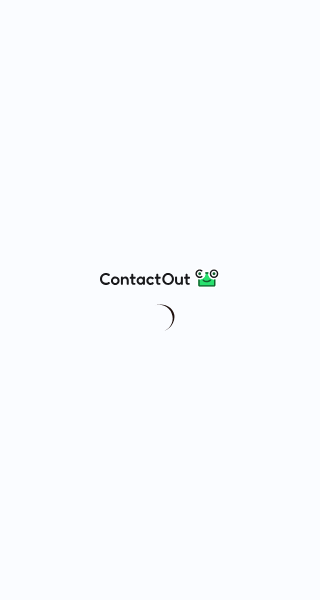 scroll, scrollTop: 0, scrollLeft: 0, axis: both 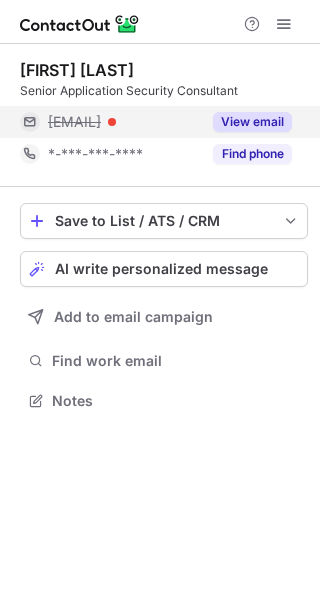 click on "View email" at bounding box center (252, 122) 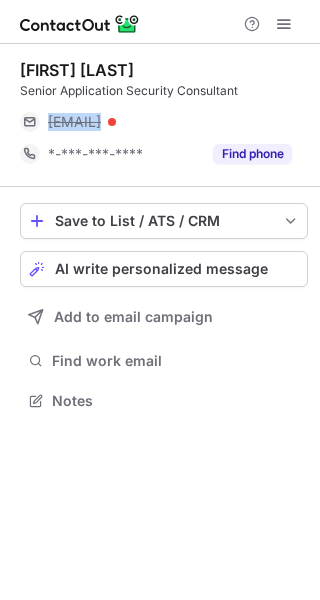 drag, startPoint x: 164, startPoint y: 119, endPoint x: 20, endPoint y: 104, distance: 144.77914 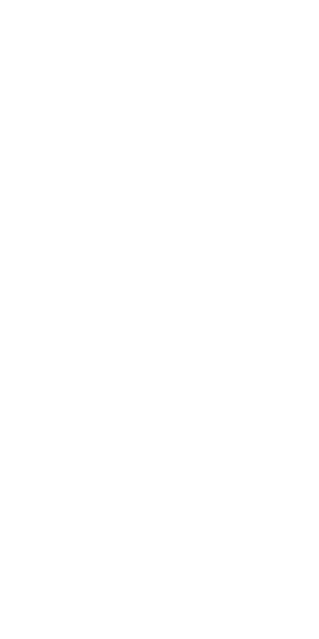 scroll, scrollTop: 0, scrollLeft: 0, axis: both 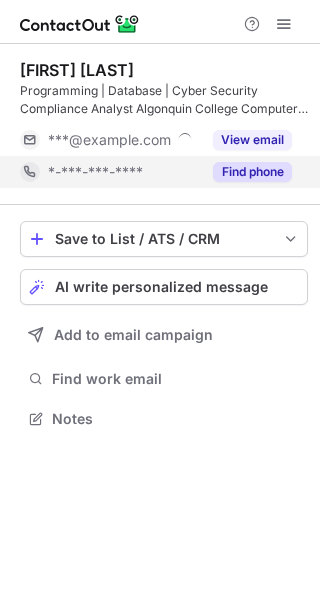 click on "Find phone" at bounding box center (252, 172) 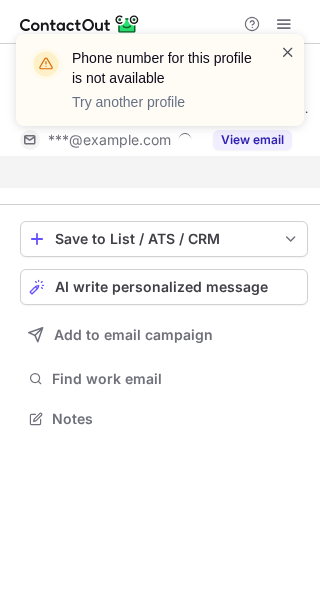 scroll, scrollTop: 372, scrollLeft: 320, axis: both 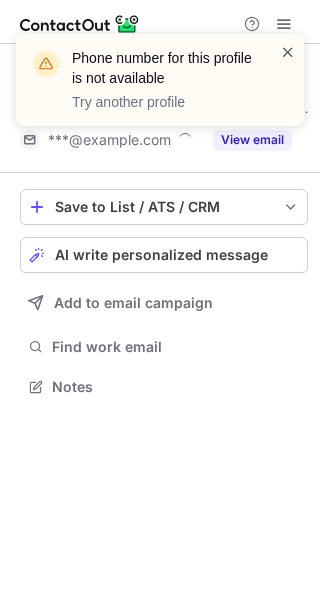 click at bounding box center [288, 52] 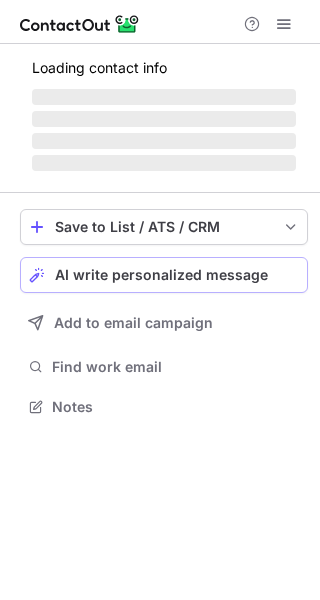scroll, scrollTop: 0, scrollLeft: 0, axis: both 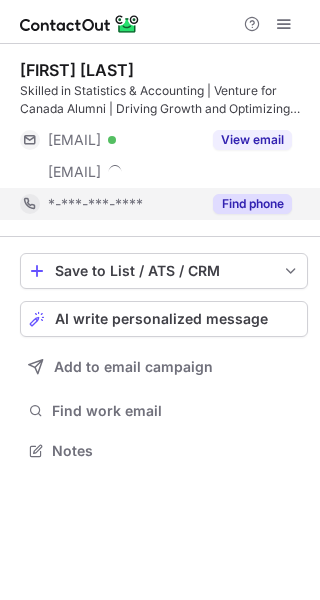 click on "Find phone" at bounding box center (252, 204) 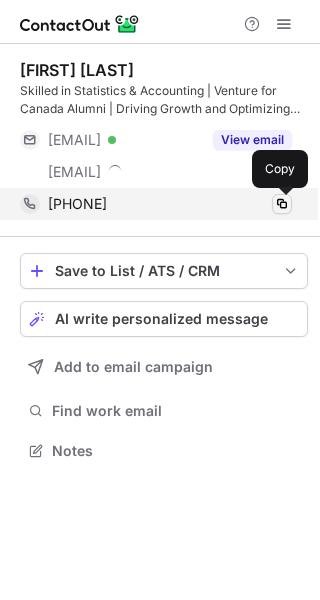 click at bounding box center [282, 204] 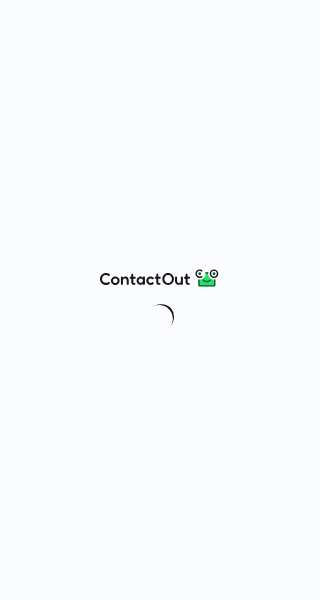 scroll, scrollTop: 0, scrollLeft: 0, axis: both 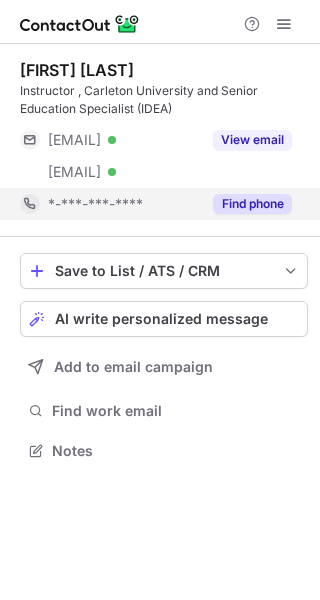 click on "Find phone" at bounding box center (252, 204) 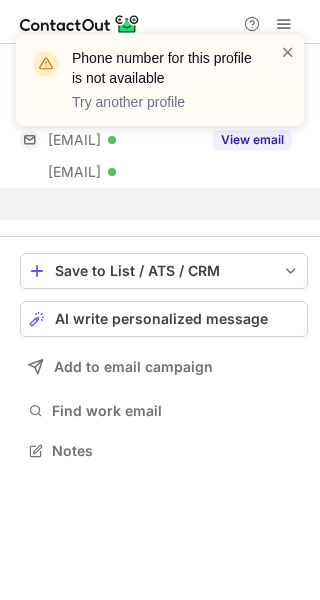 scroll, scrollTop: 404, scrollLeft: 320, axis: both 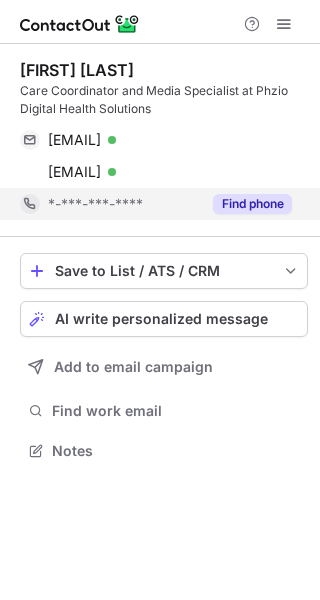 click on "Find phone" at bounding box center (252, 204) 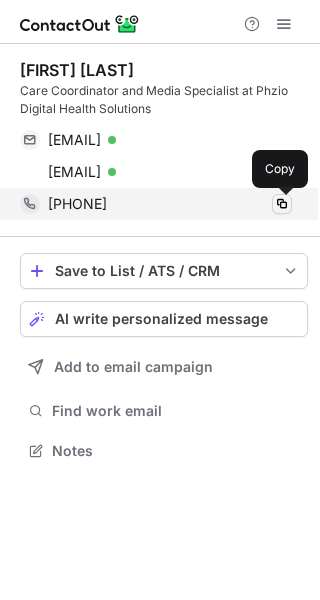 click at bounding box center (282, 204) 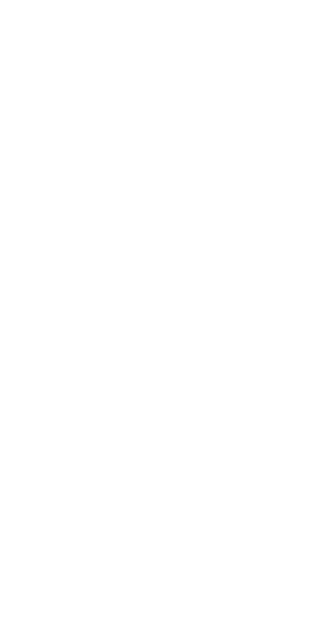 scroll, scrollTop: 0, scrollLeft: 0, axis: both 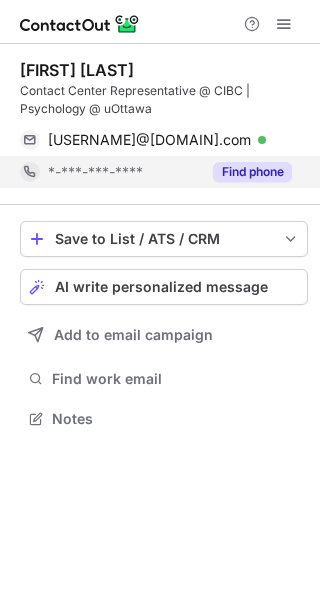 click on "Find phone" at bounding box center (252, 172) 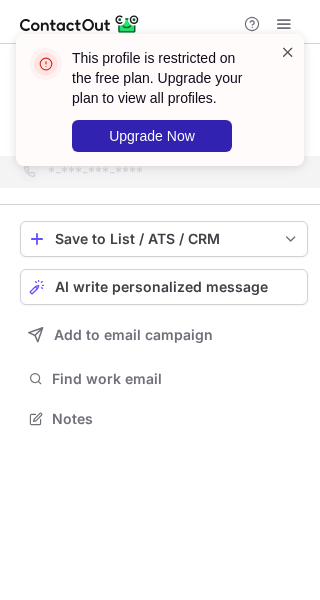 click at bounding box center [288, 52] 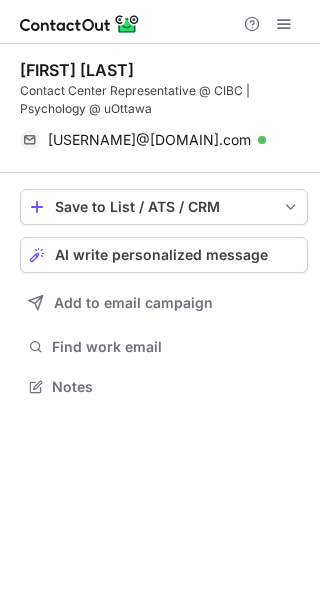 scroll, scrollTop: 372, scrollLeft: 320, axis: both 